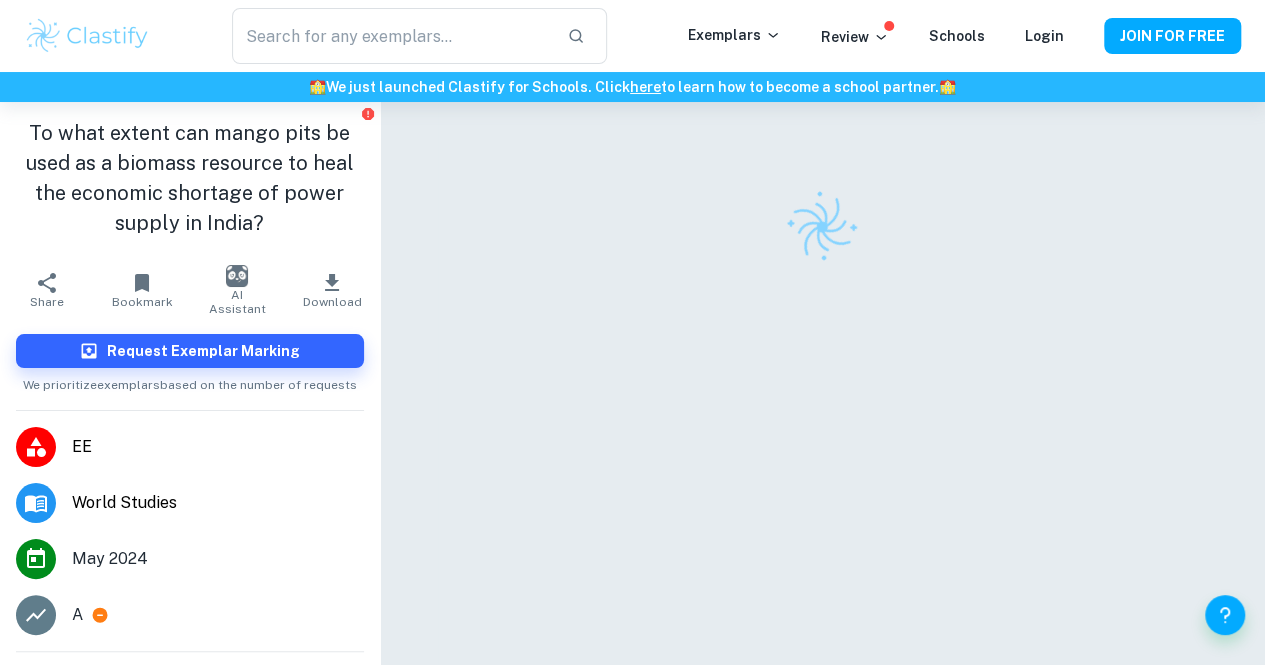 scroll, scrollTop: 102, scrollLeft: 0, axis: vertical 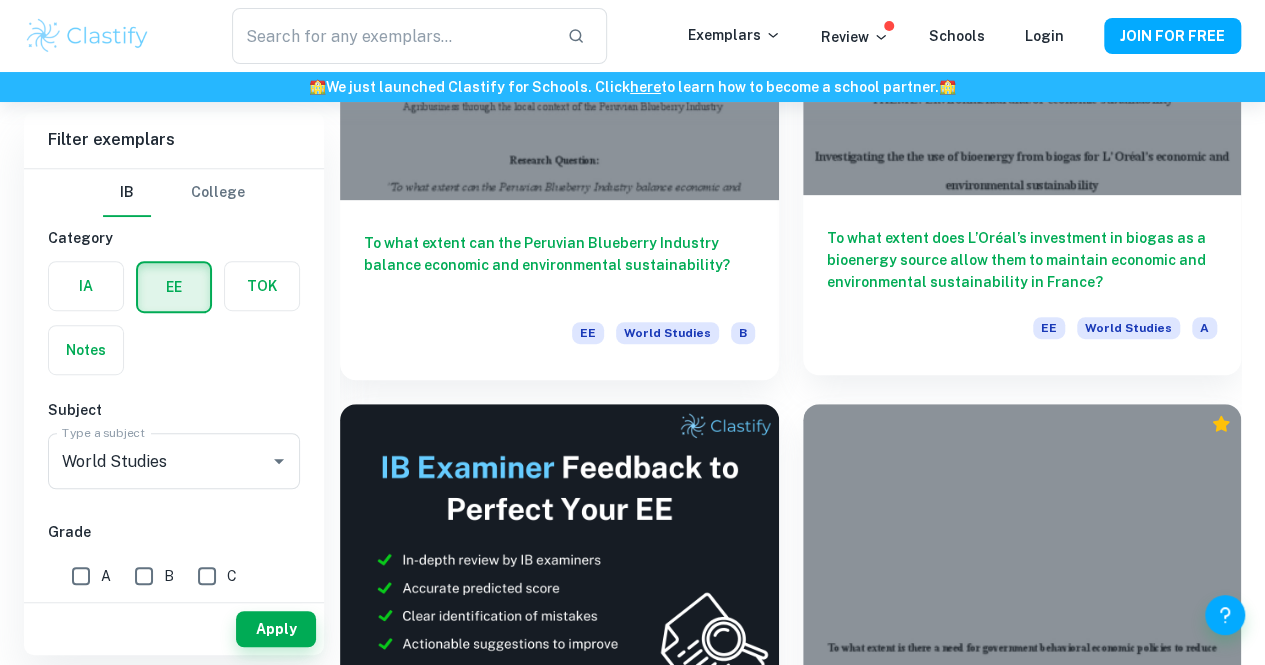click on "To what extent does L’Oréal’s investment in biogas as a bioenergy source allow them to maintain economic and environmental sustainability in France?" at bounding box center (1022, 260) 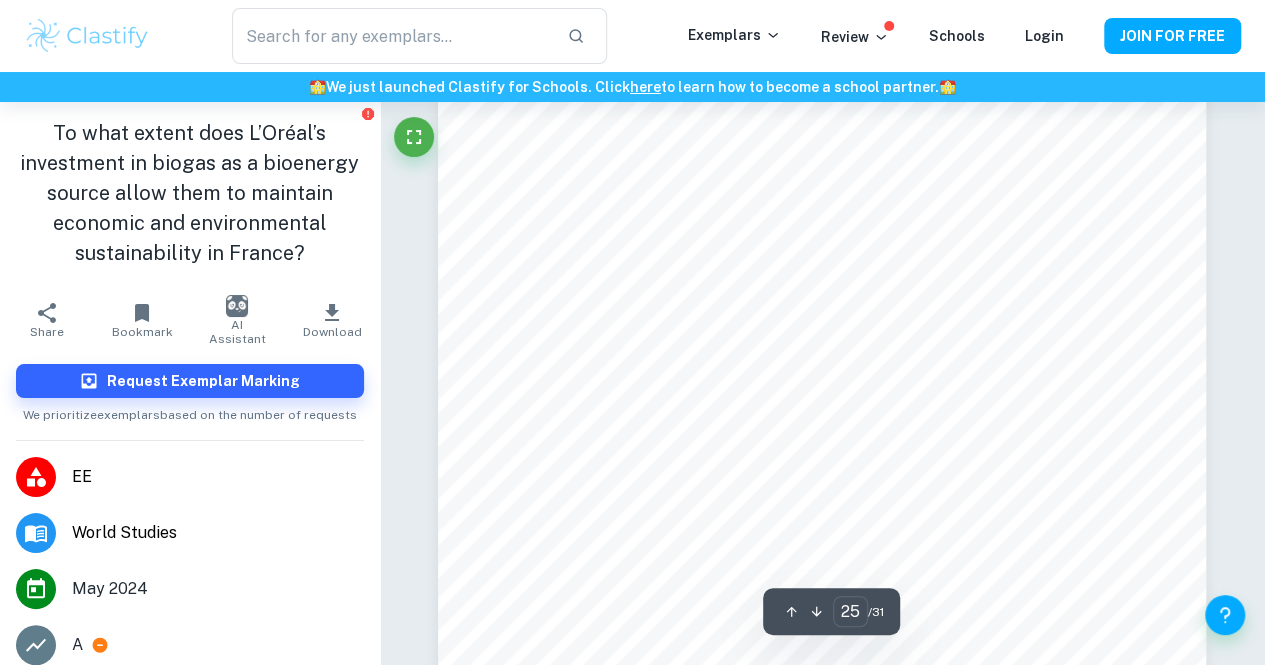 scroll, scrollTop: 24958, scrollLeft: 0, axis: vertical 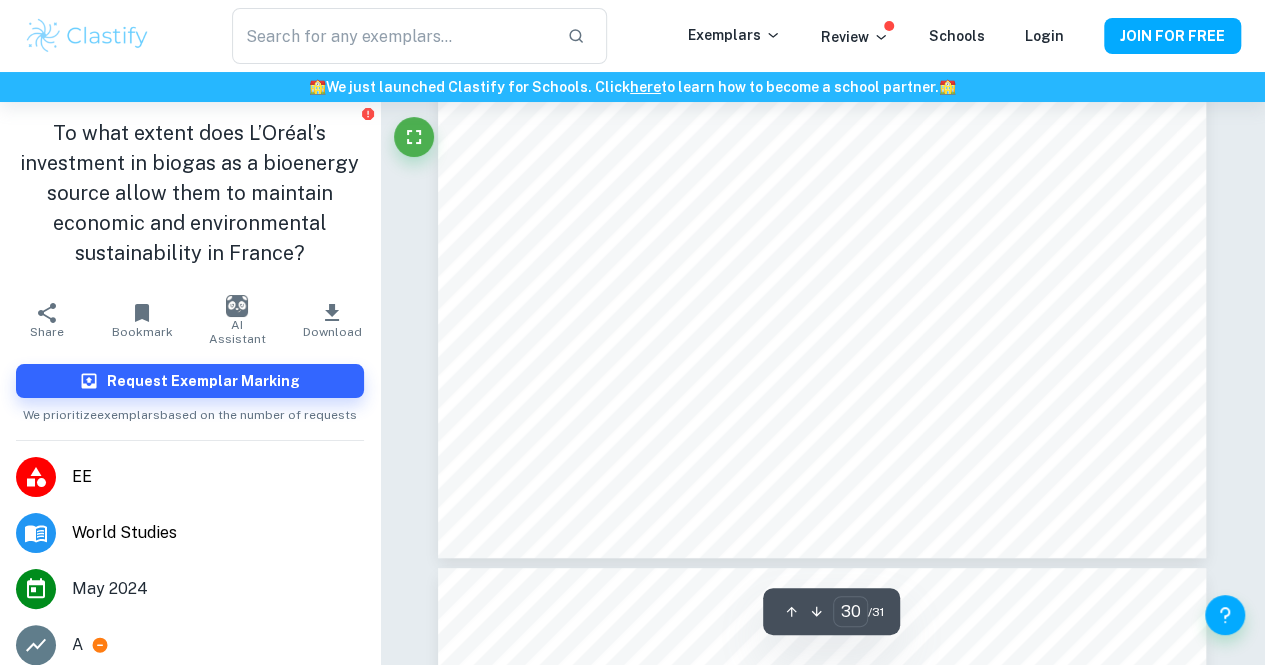type on "31" 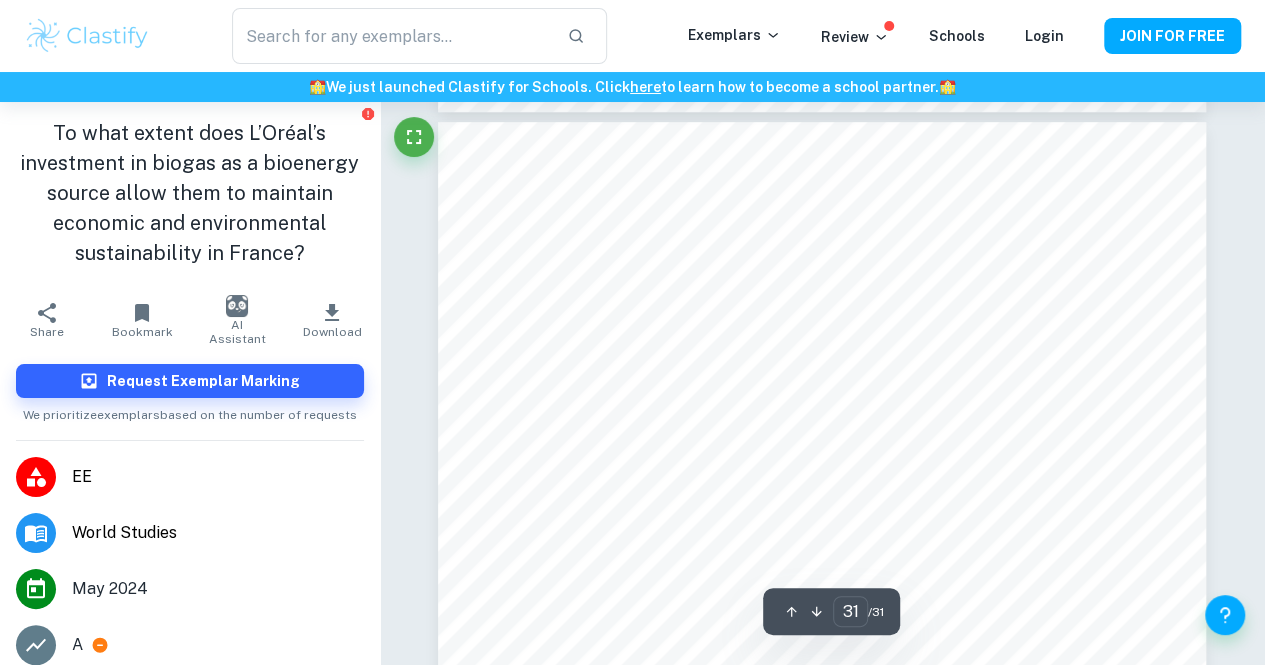 scroll, scrollTop: 31310, scrollLeft: 0, axis: vertical 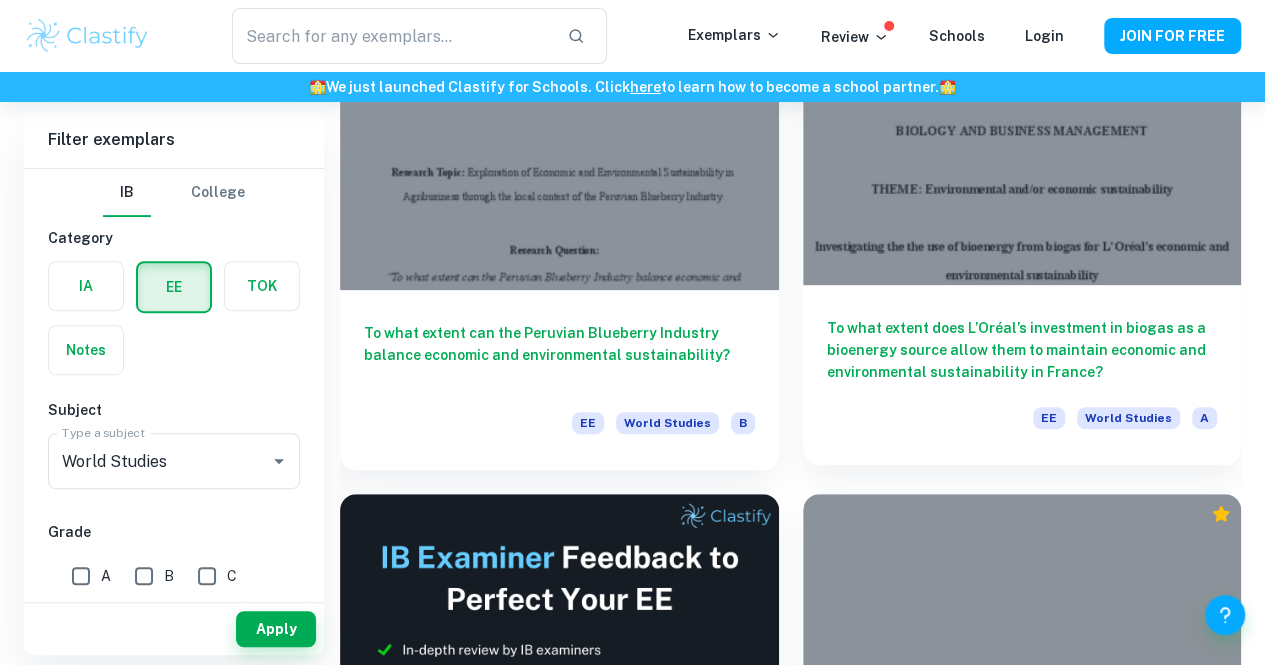 click at bounding box center (1022, 120) 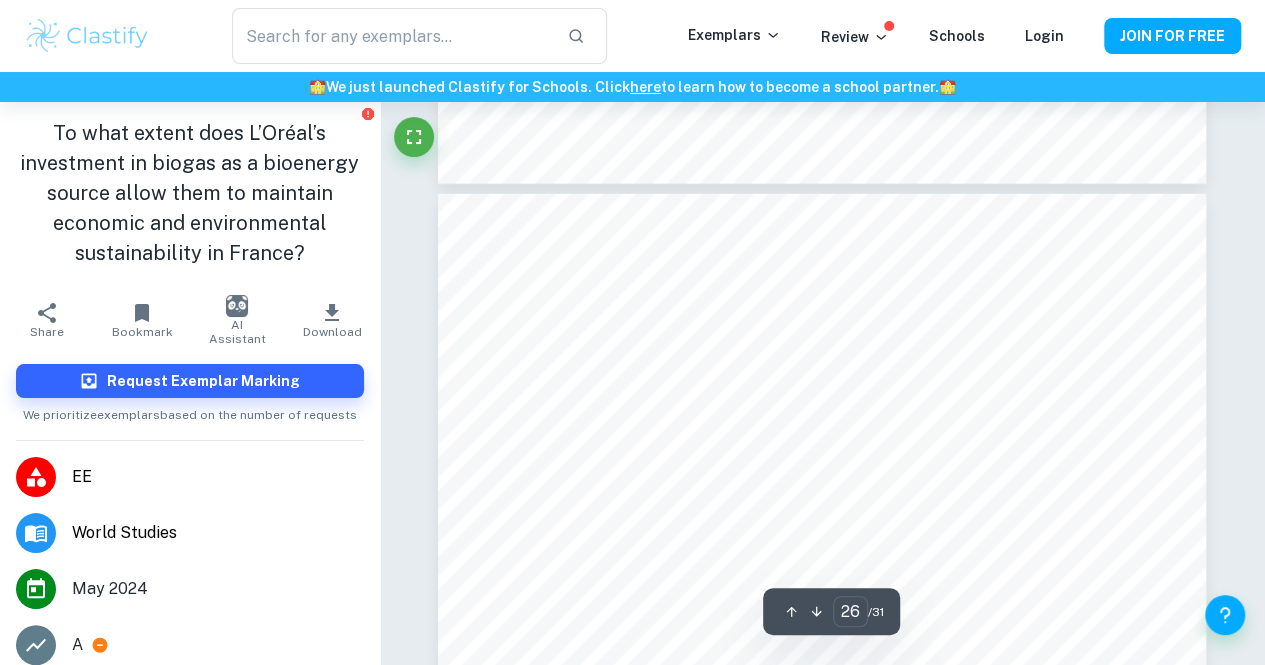 scroll, scrollTop: 25630, scrollLeft: 0, axis: vertical 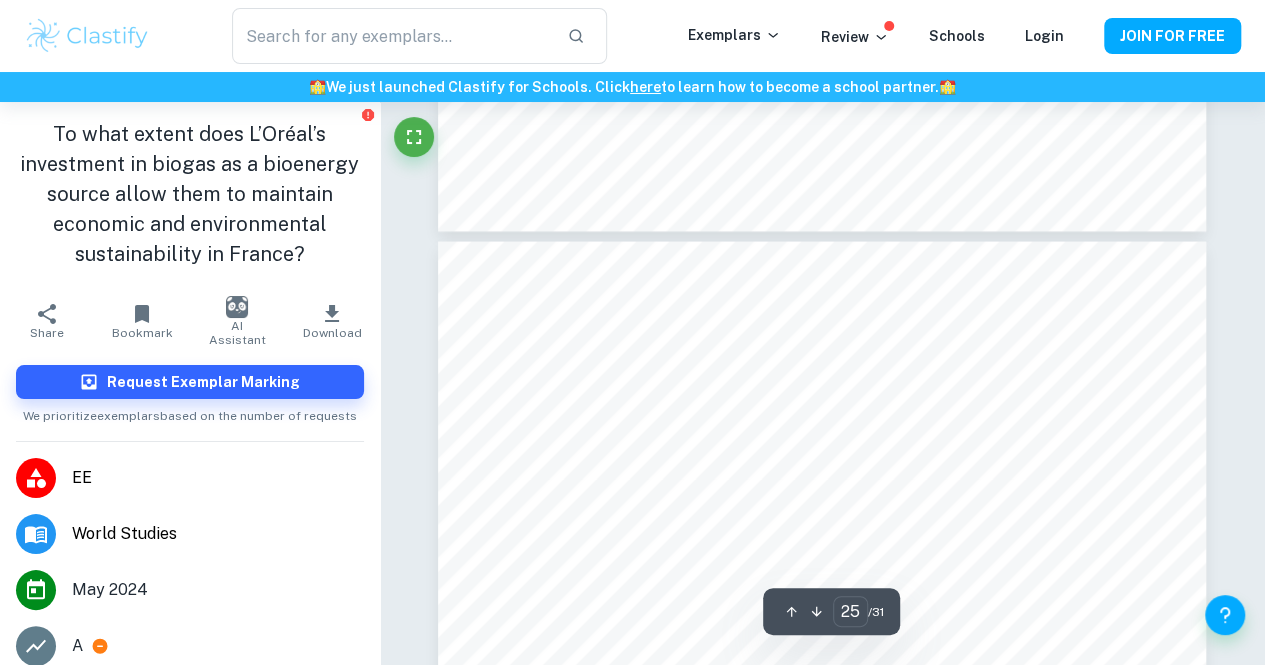 type on "24" 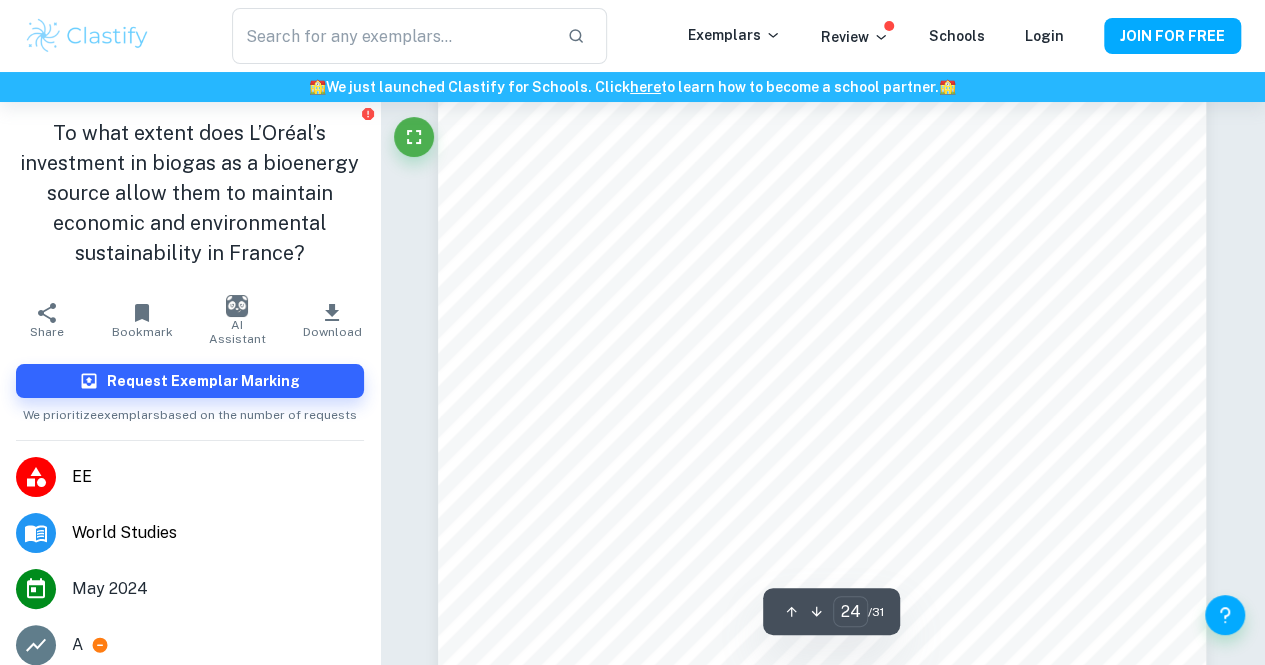 scroll, scrollTop: 23918, scrollLeft: 0, axis: vertical 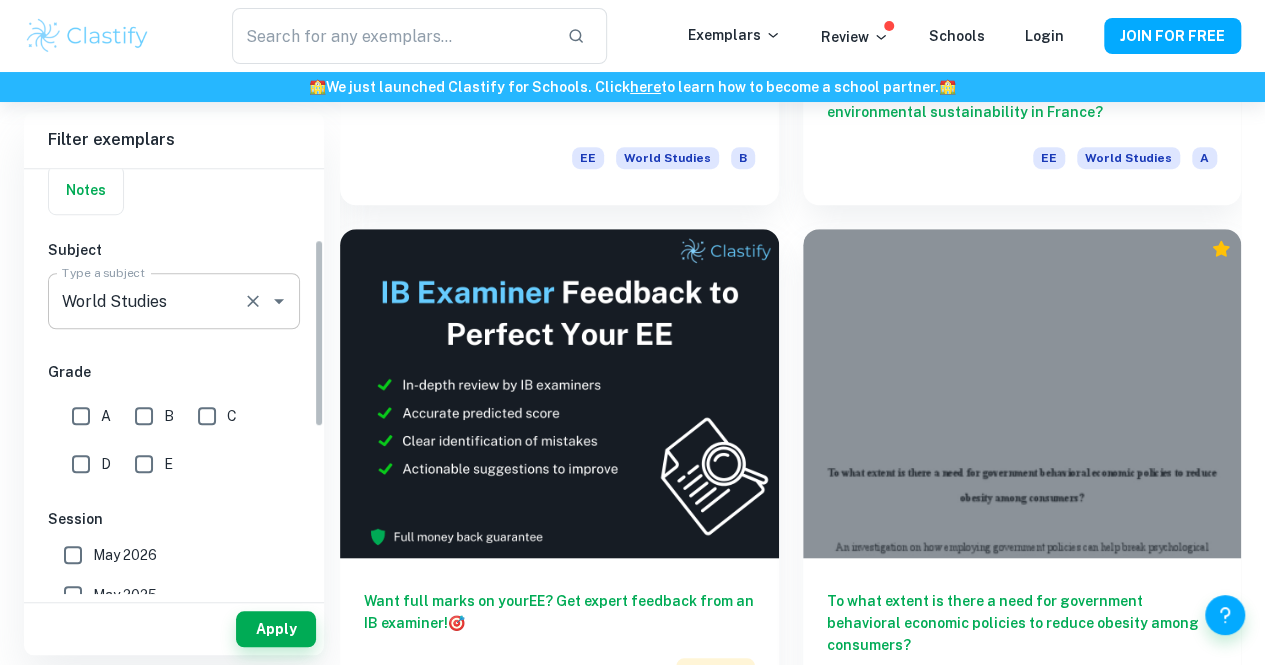click 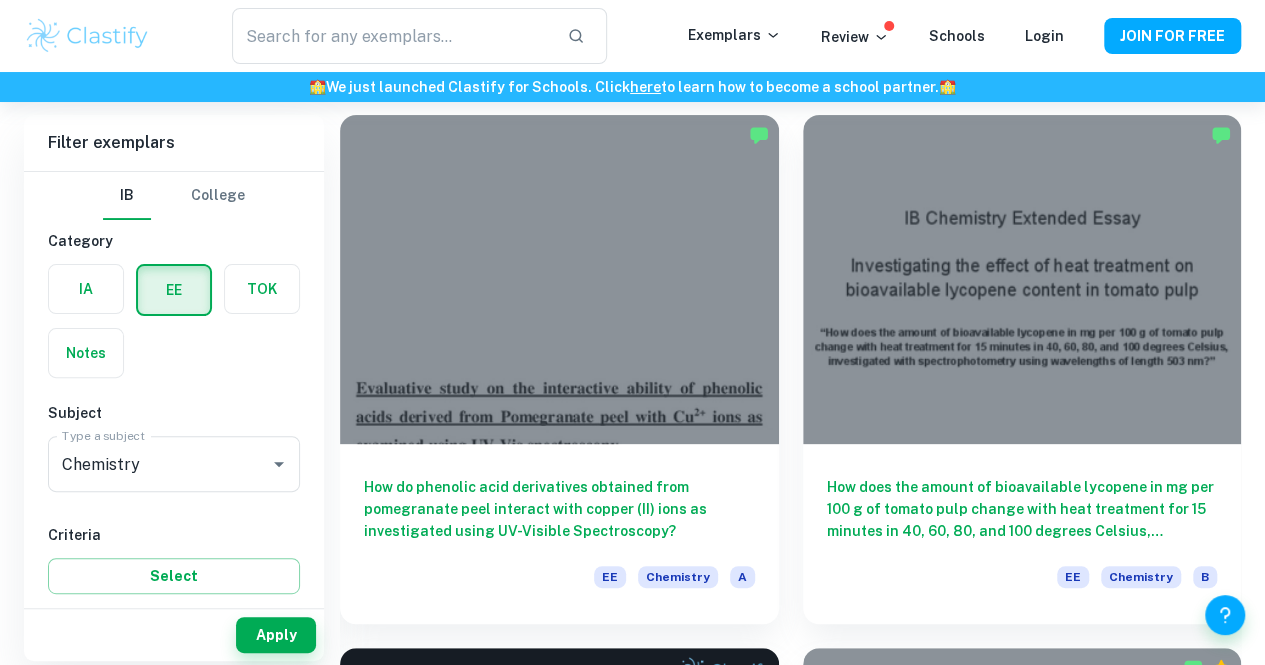 scroll, scrollTop: 149, scrollLeft: 0, axis: vertical 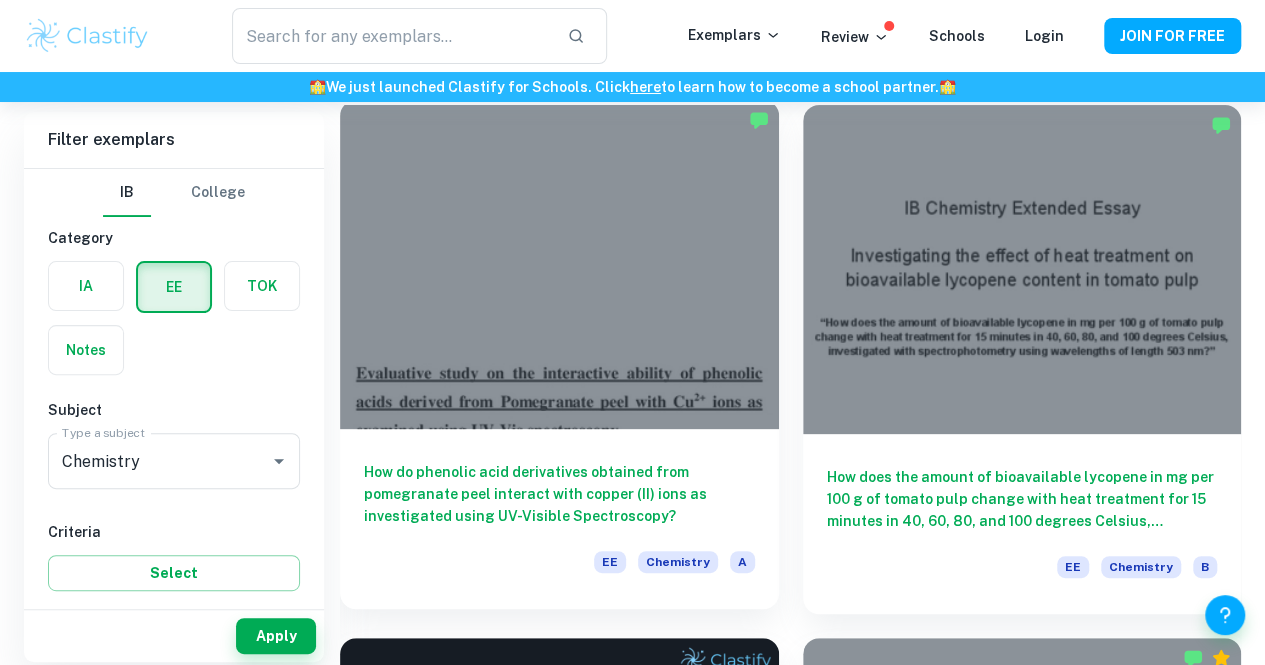 click at bounding box center [559, 264] 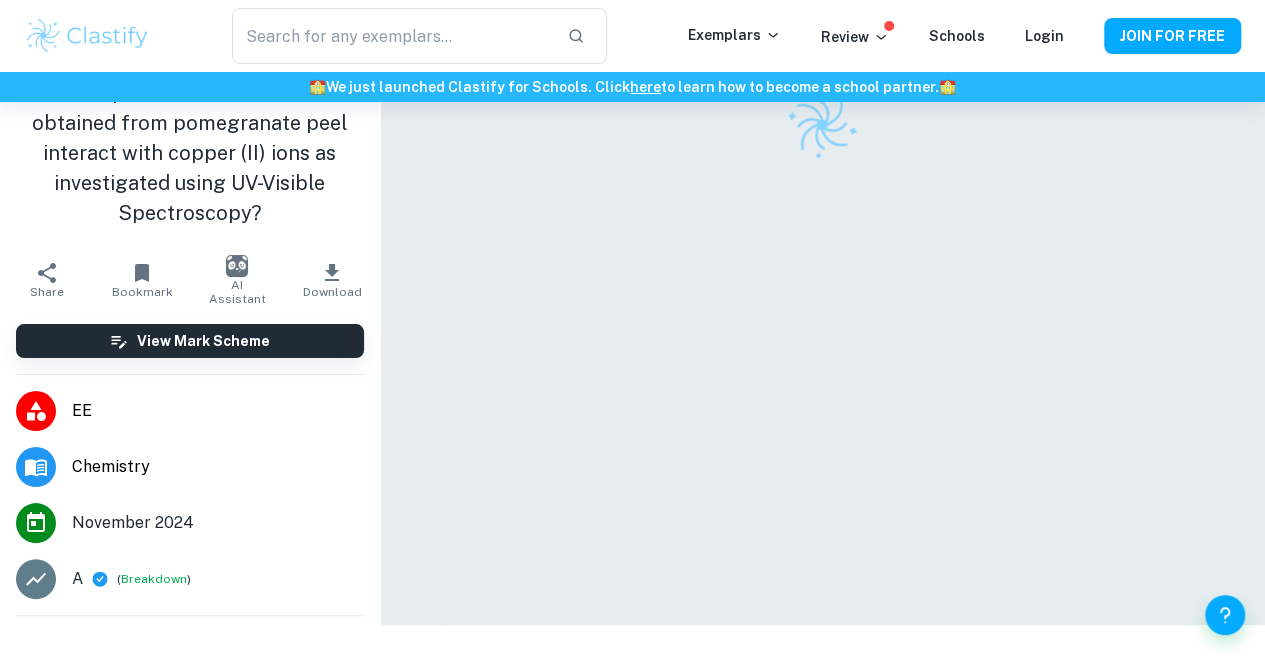 scroll, scrollTop: 0, scrollLeft: 0, axis: both 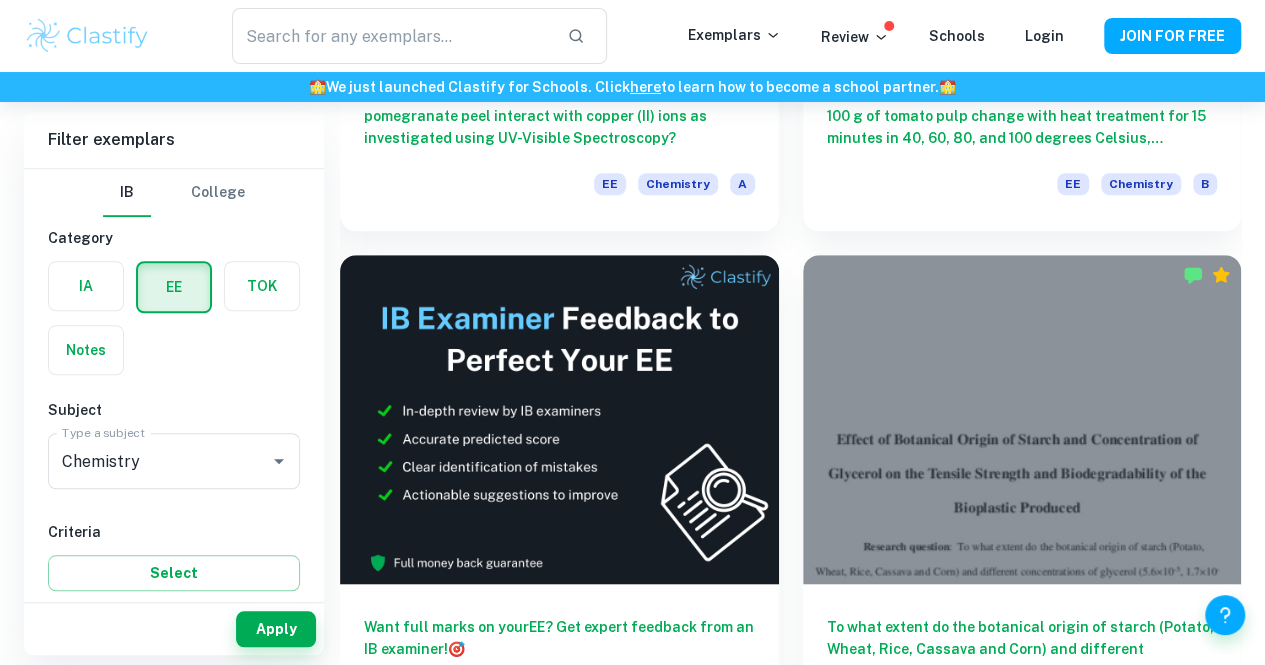 click at bounding box center (1022, 947) 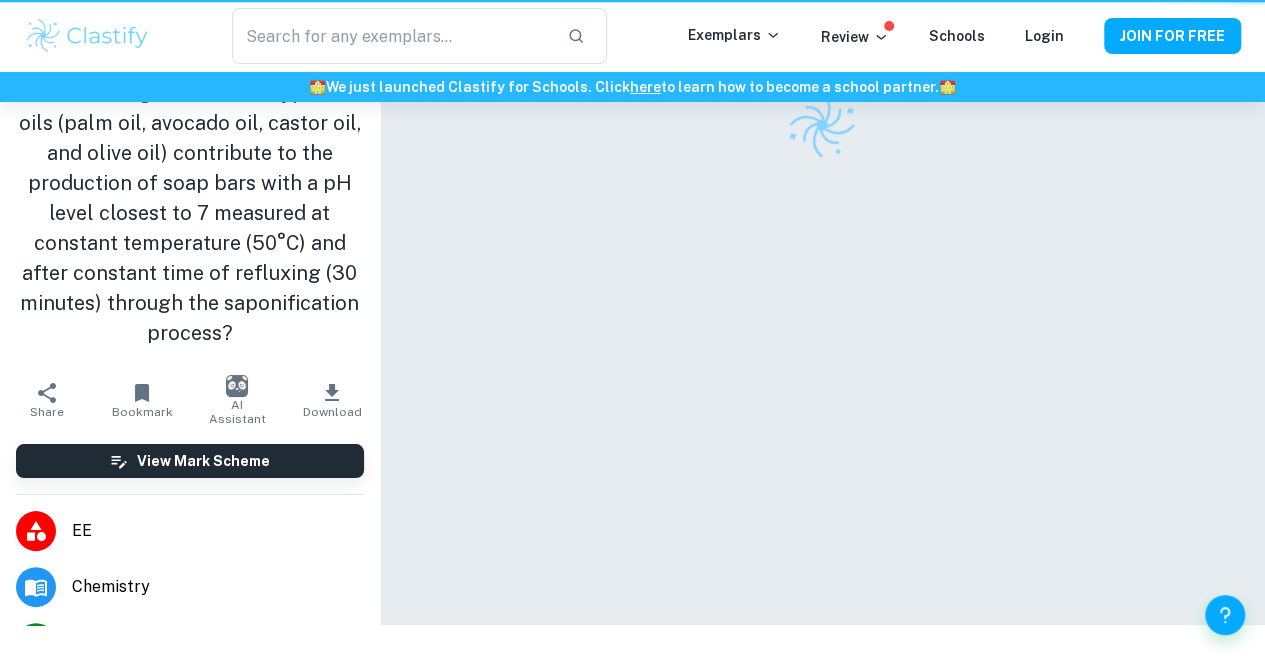 scroll, scrollTop: 0, scrollLeft: 0, axis: both 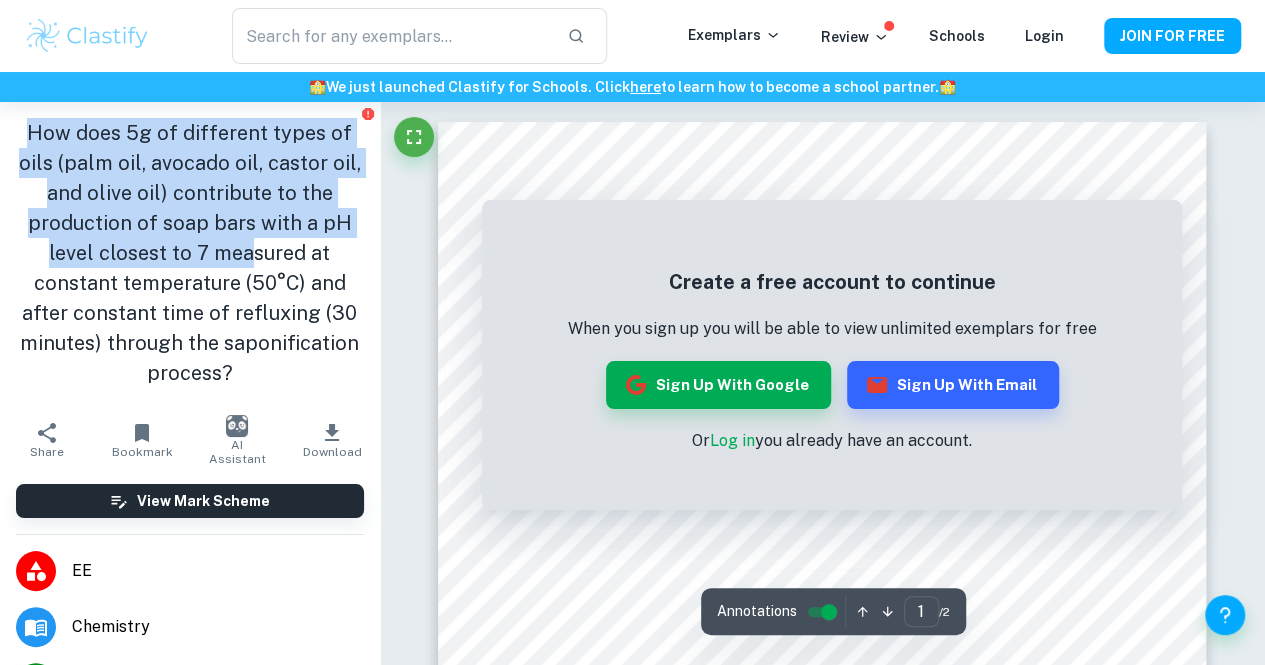 drag, startPoint x: 243, startPoint y: 253, endPoint x: 18, endPoint y: -23, distance: 356.09128 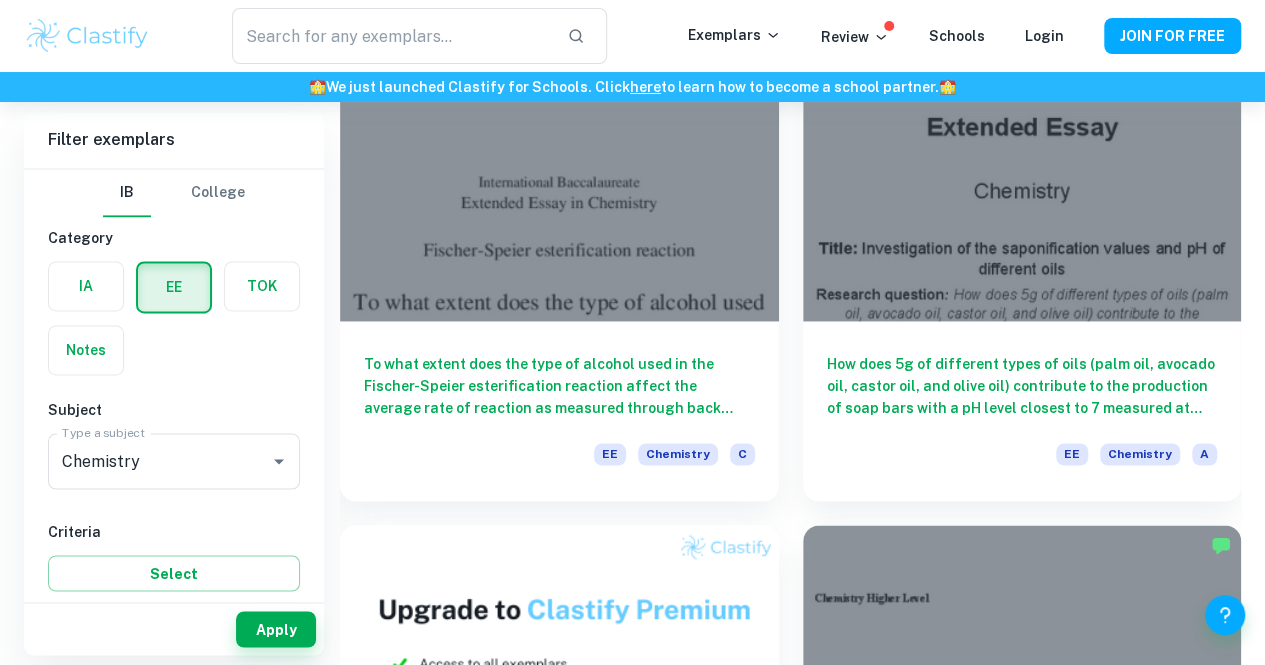 scroll, scrollTop: 1328, scrollLeft: 0, axis: vertical 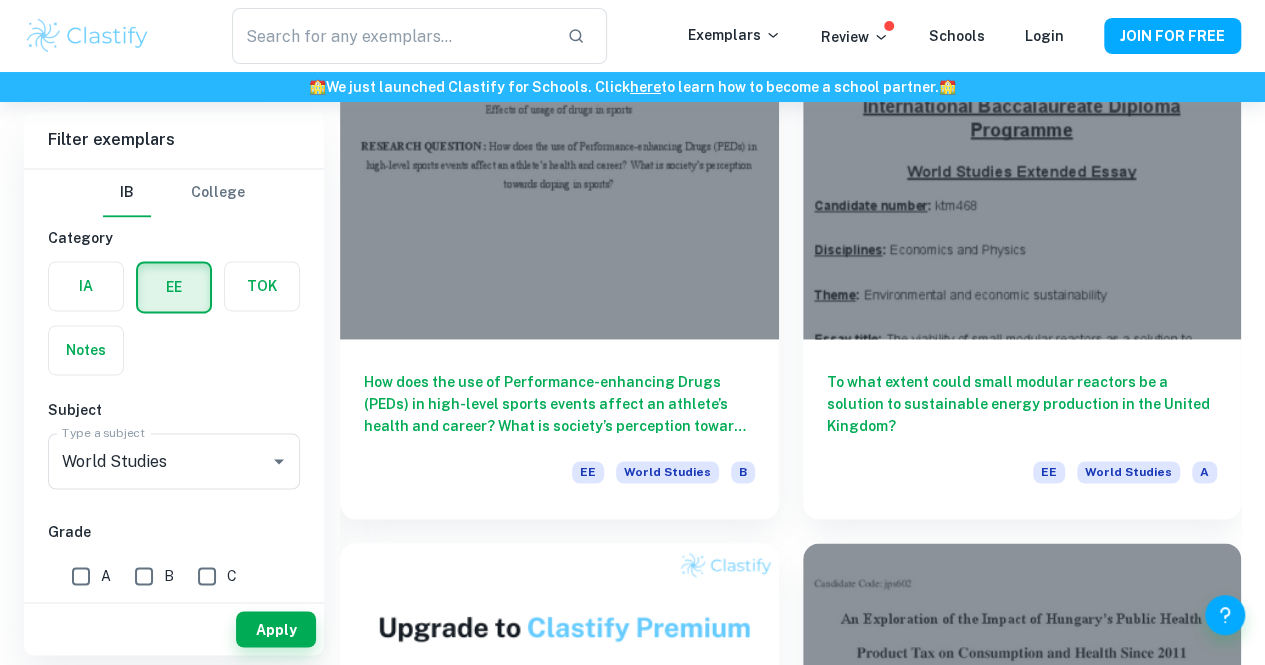click at bounding box center (1022, 1235) 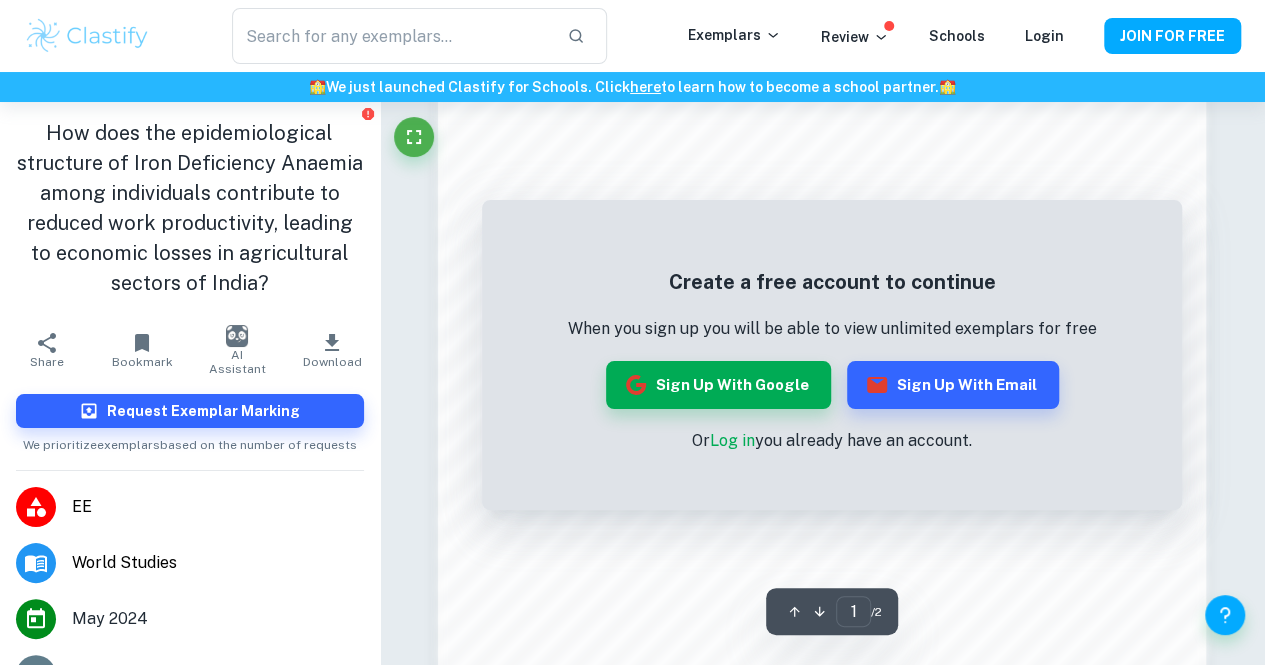 scroll, scrollTop: 1589, scrollLeft: 0, axis: vertical 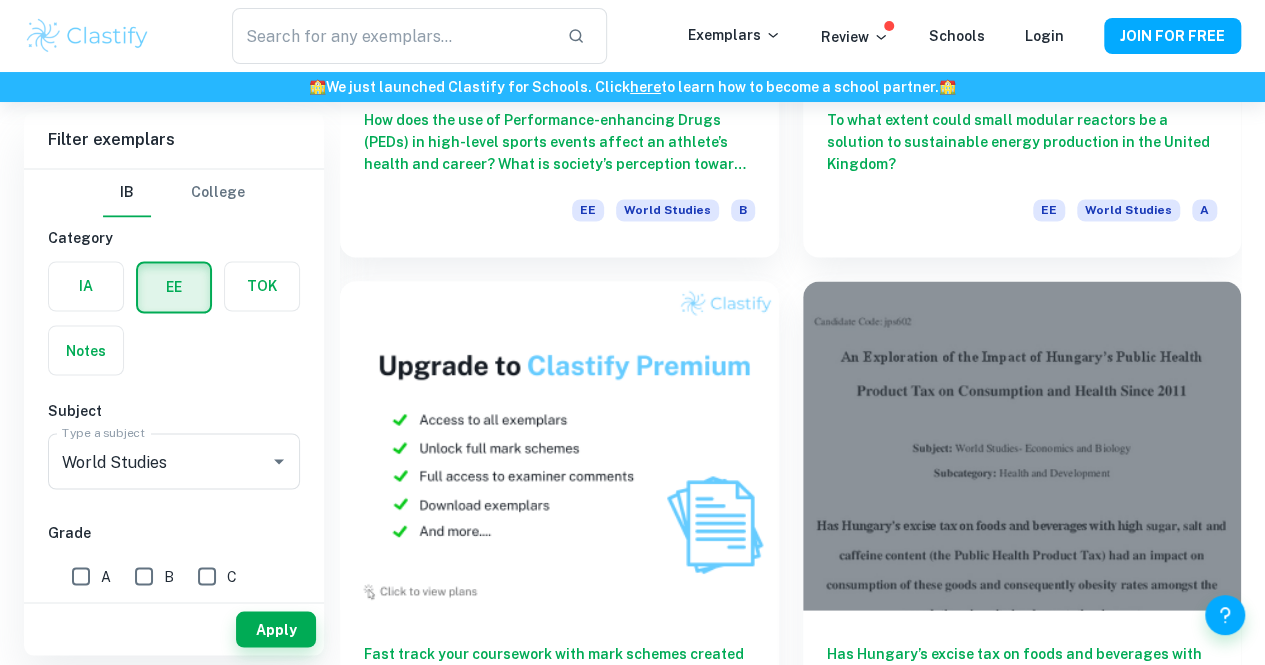 click on "To what extent does the growing threat of ocean acidification impact tourism, analyzing the Great Barrier Reef and areas of Queensland, Australia that border the Great Barrier Reef? EE World Studies A" at bounding box center [1022, 1760] 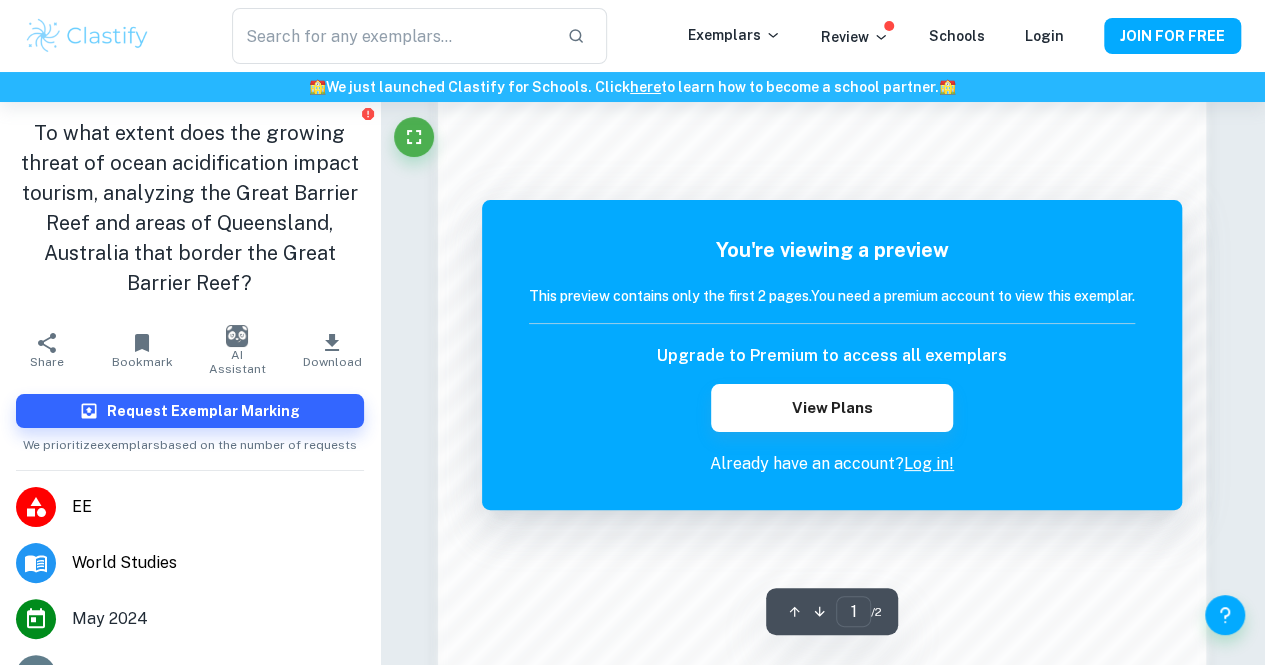 scroll, scrollTop: 1151, scrollLeft: 0, axis: vertical 